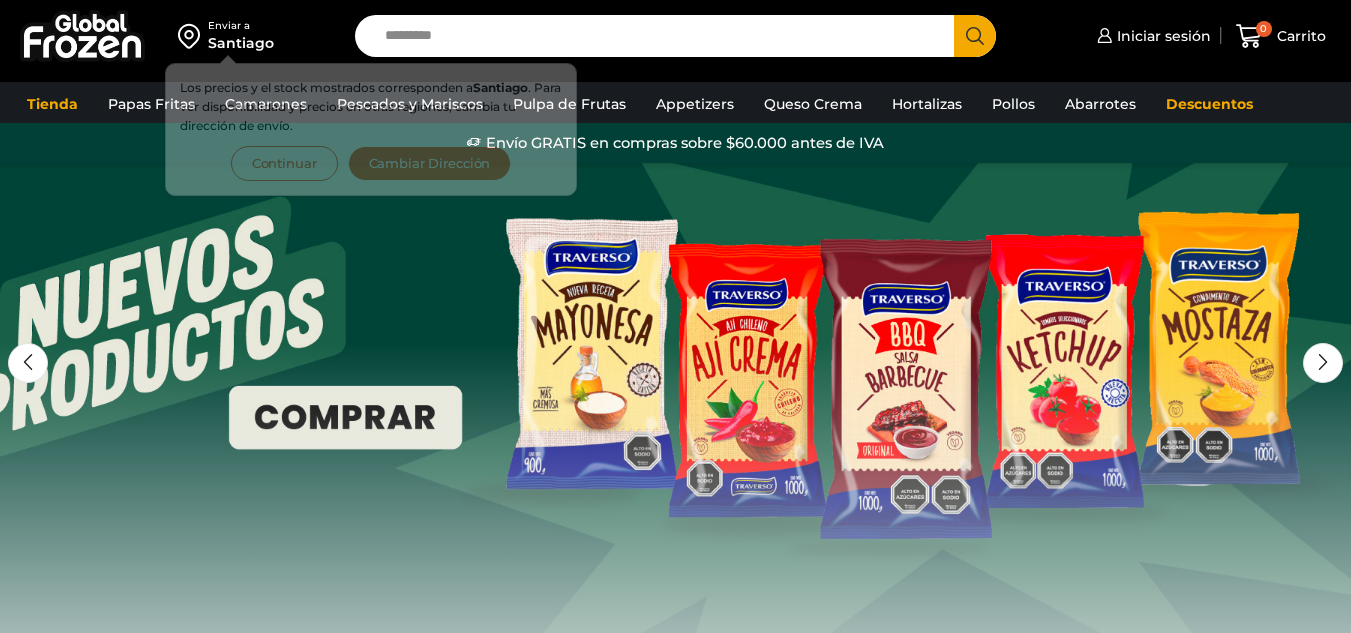 scroll, scrollTop: 0, scrollLeft: 0, axis: both 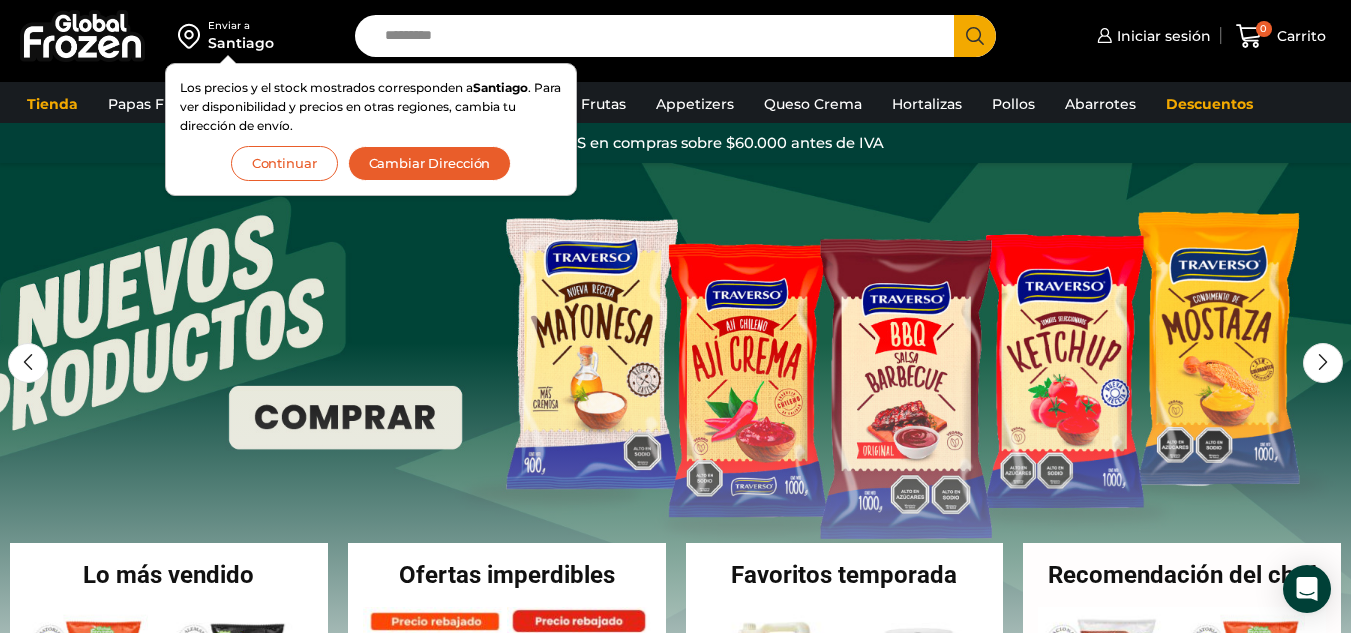 click on "Cambiar Dirección" at bounding box center [430, 163] 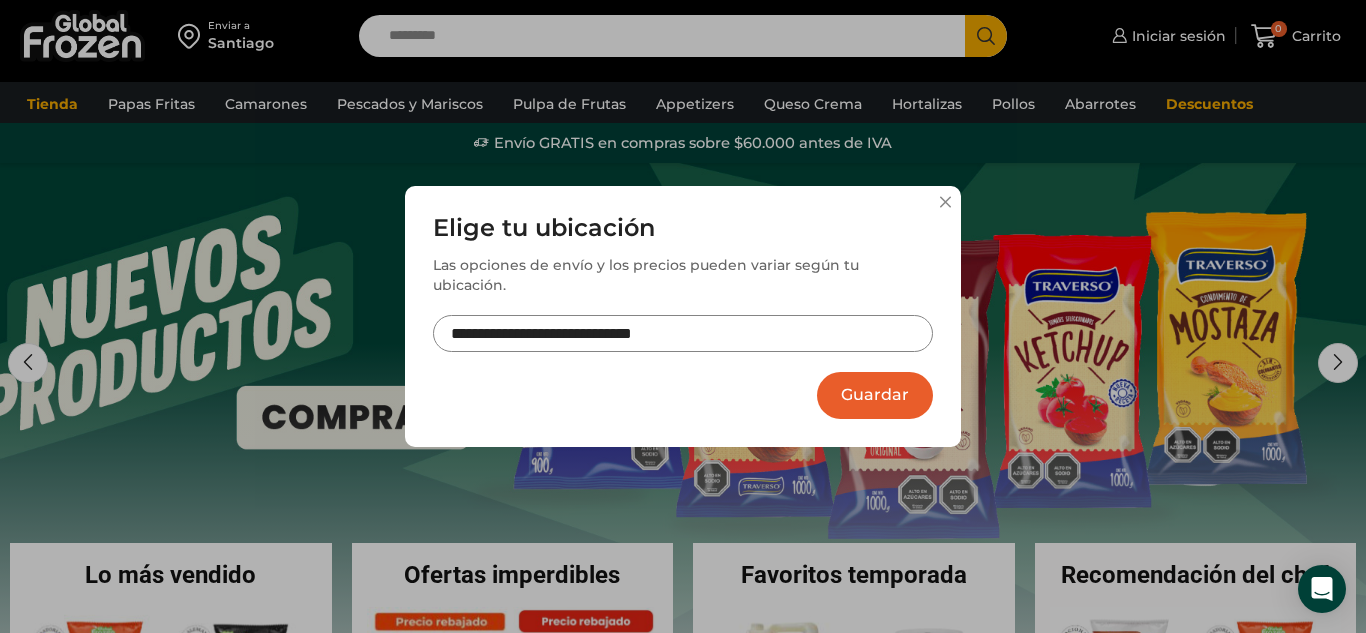 click on "Guardar" at bounding box center (875, 395) 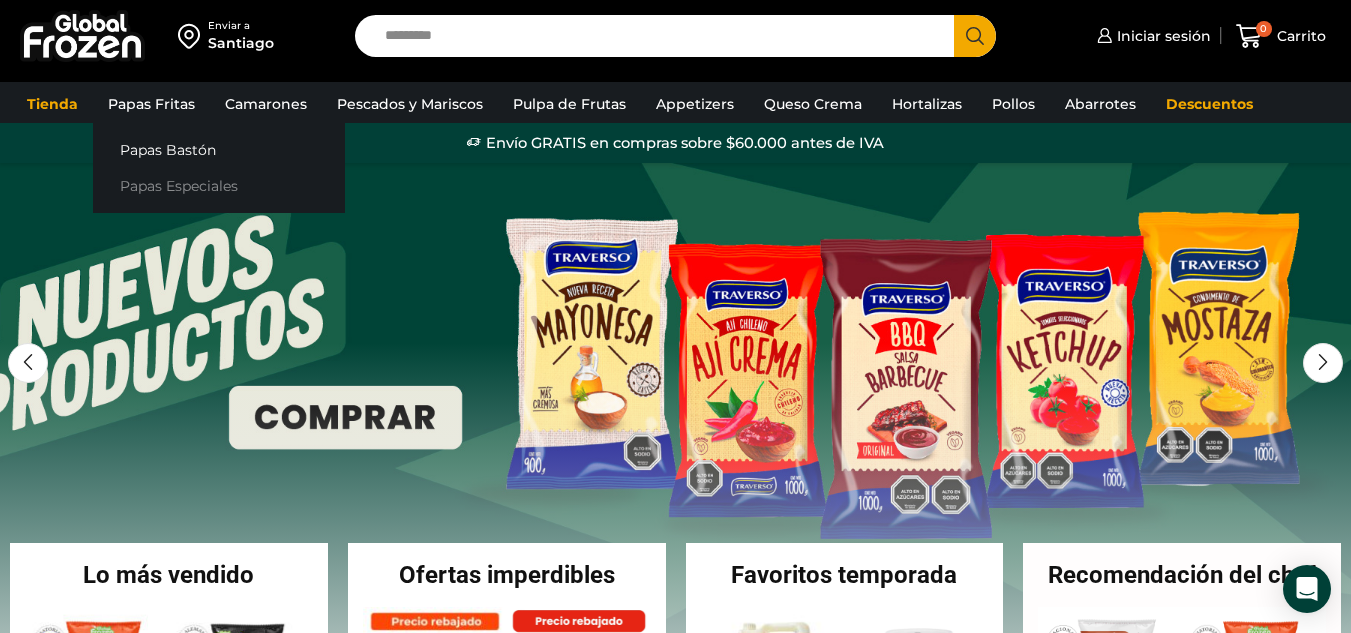 click on "Papas Especiales" at bounding box center [219, 186] 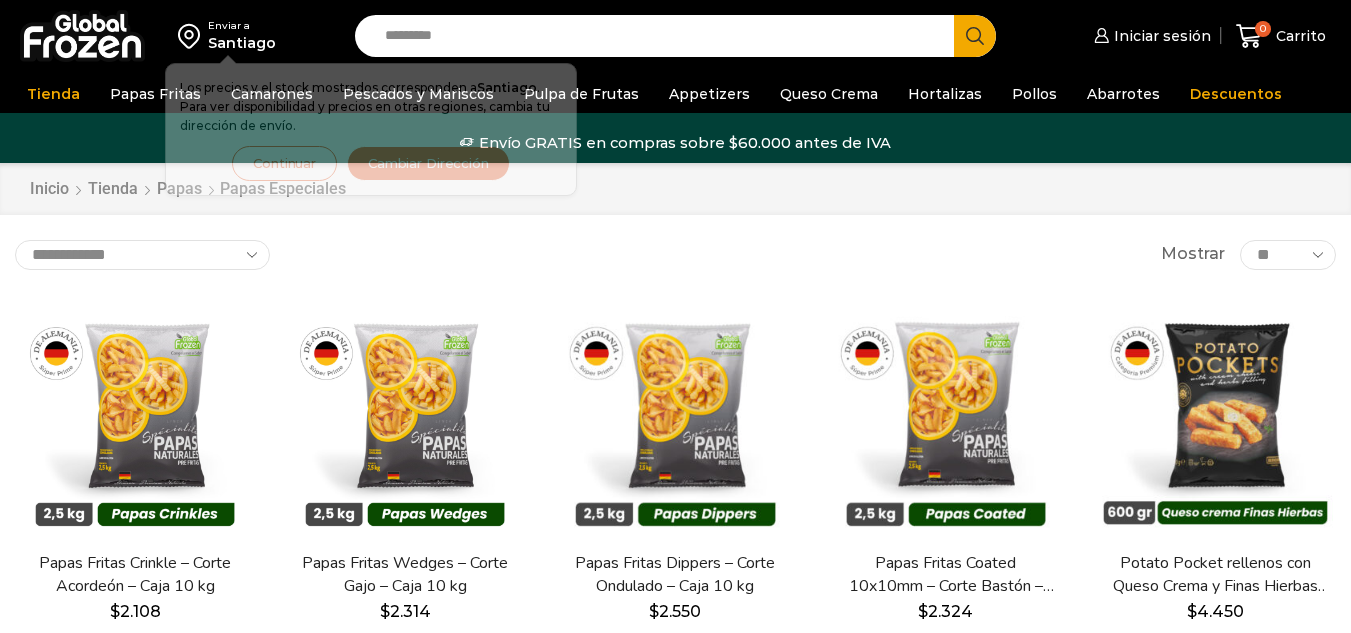 scroll, scrollTop: 0, scrollLeft: 0, axis: both 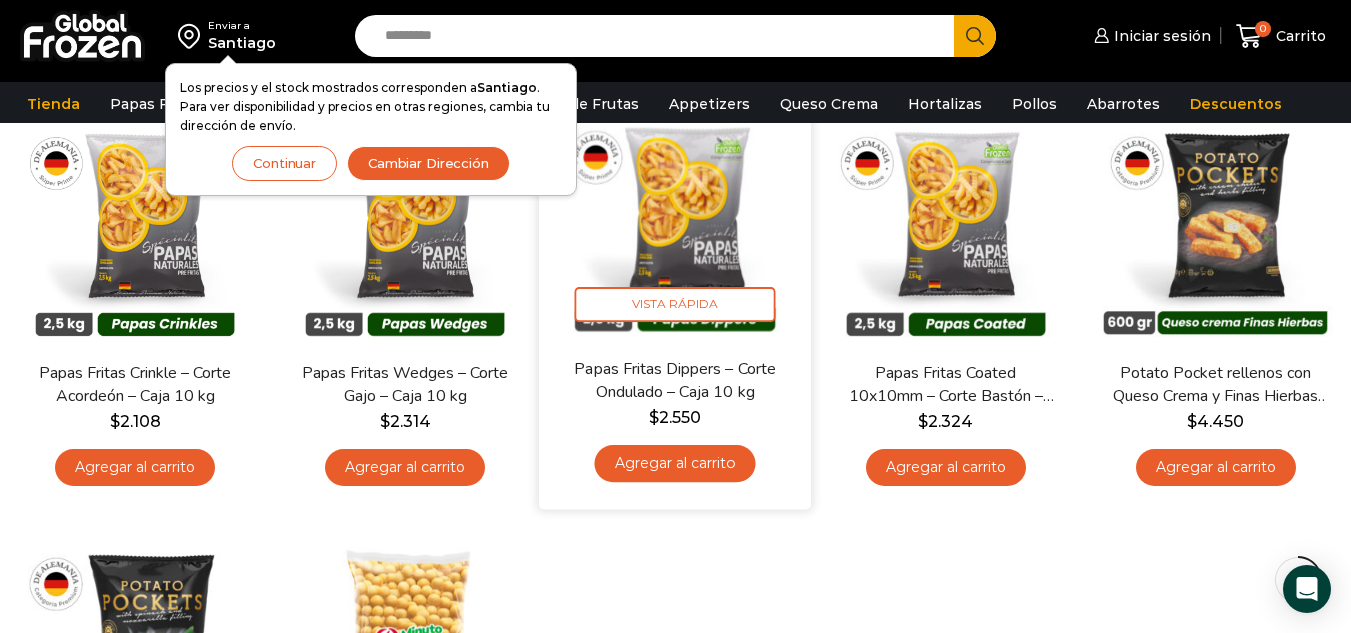 click on "Agregar al carrito" at bounding box center (675, 463) 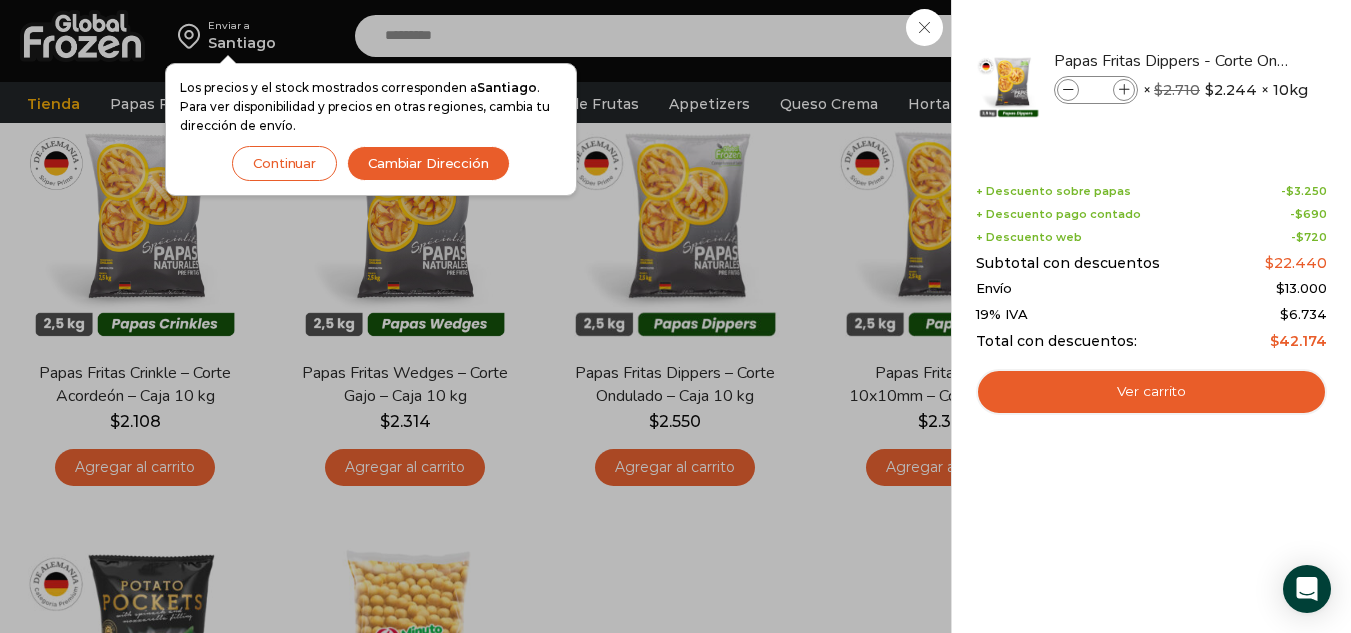 click on "1
Carrito
1
1
Shopping Cart
*" at bounding box center [1281, 36] 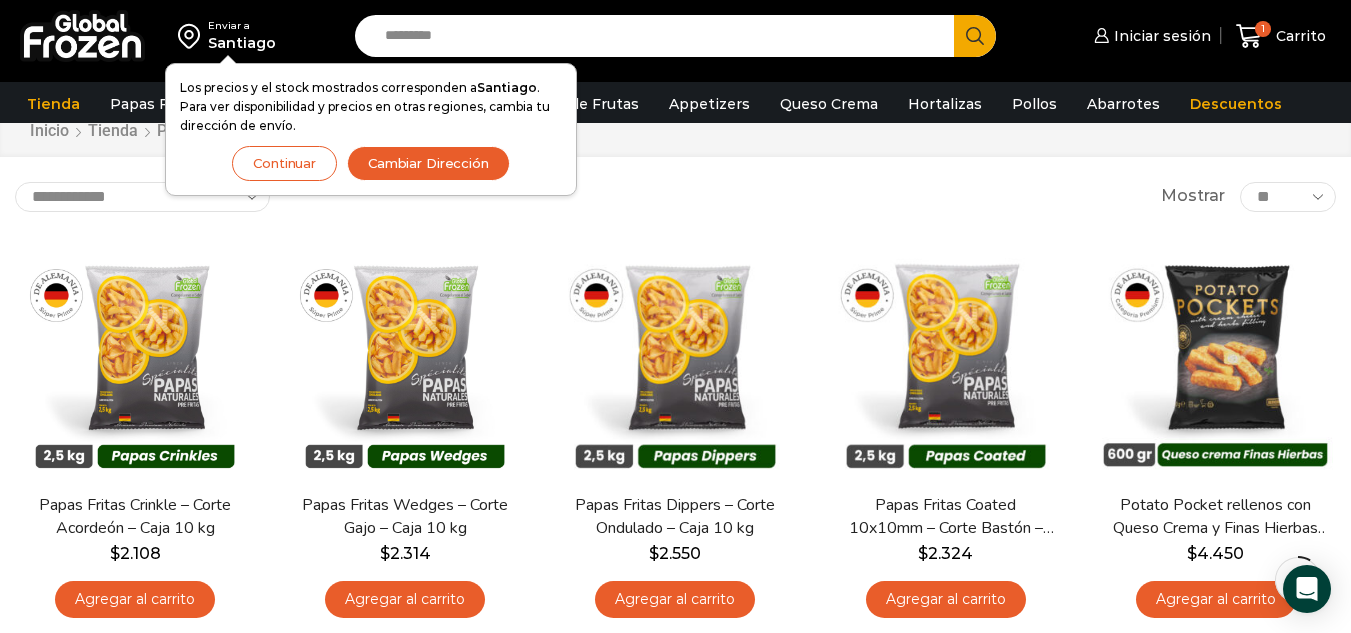 scroll, scrollTop: 100, scrollLeft: 0, axis: vertical 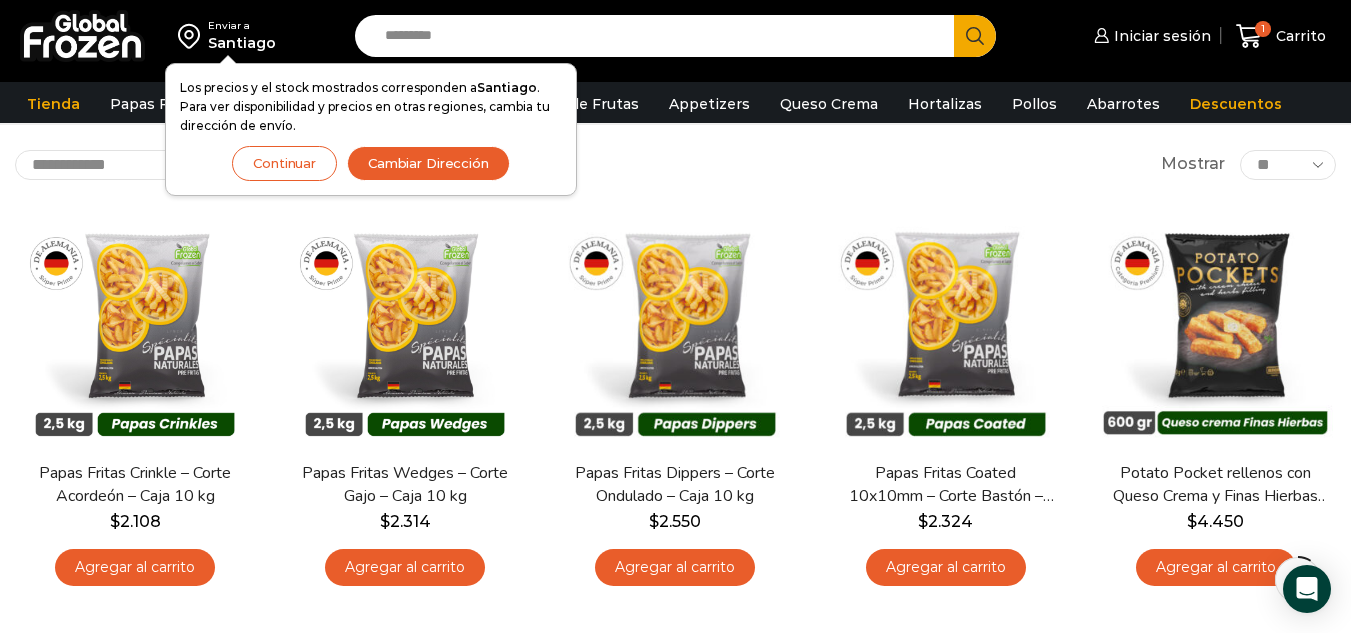 click on "Cambiar Dirección" at bounding box center (428, 163) 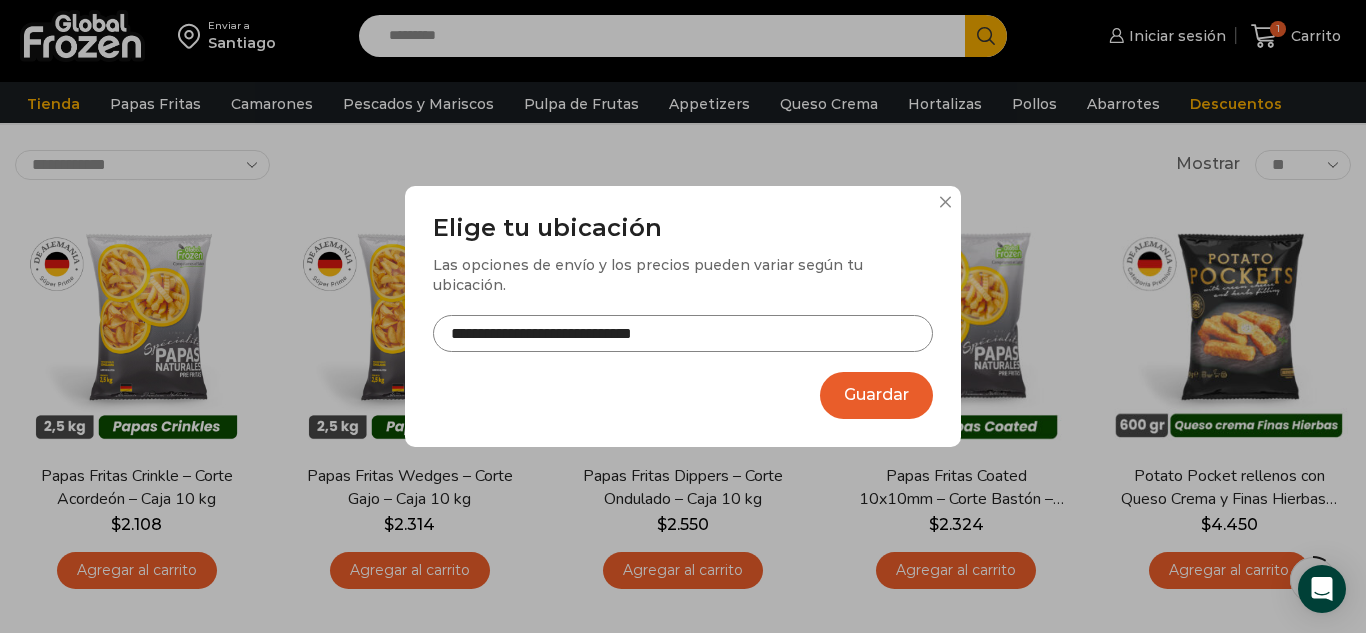 click on "Guardar" at bounding box center [876, 395] 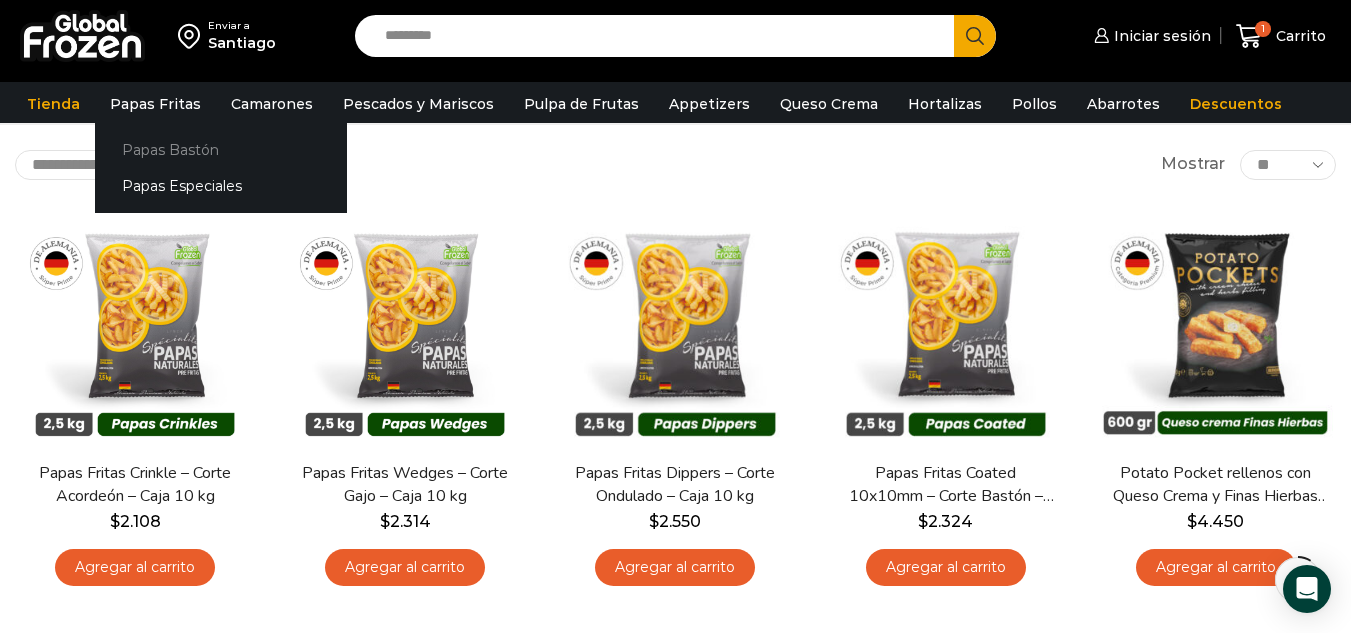 click on "Papas Bastón" at bounding box center [221, 149] 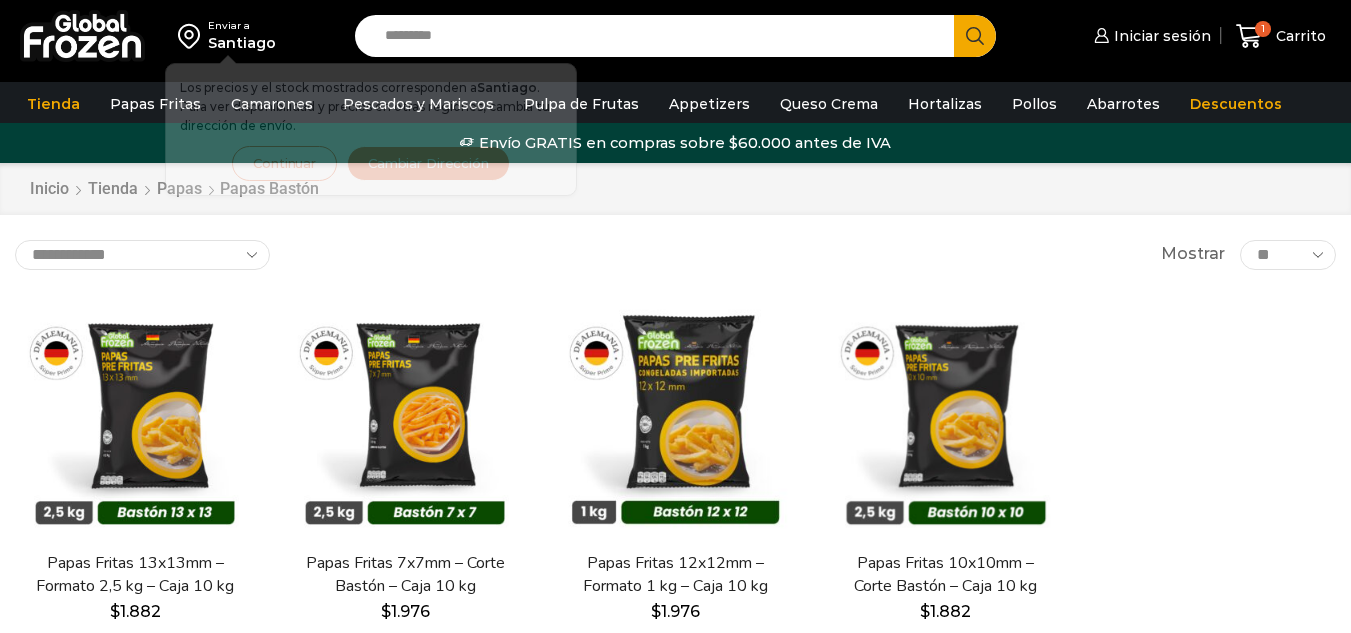 scroll, scrollTop: 0, scrollLeft: 0, axis: both 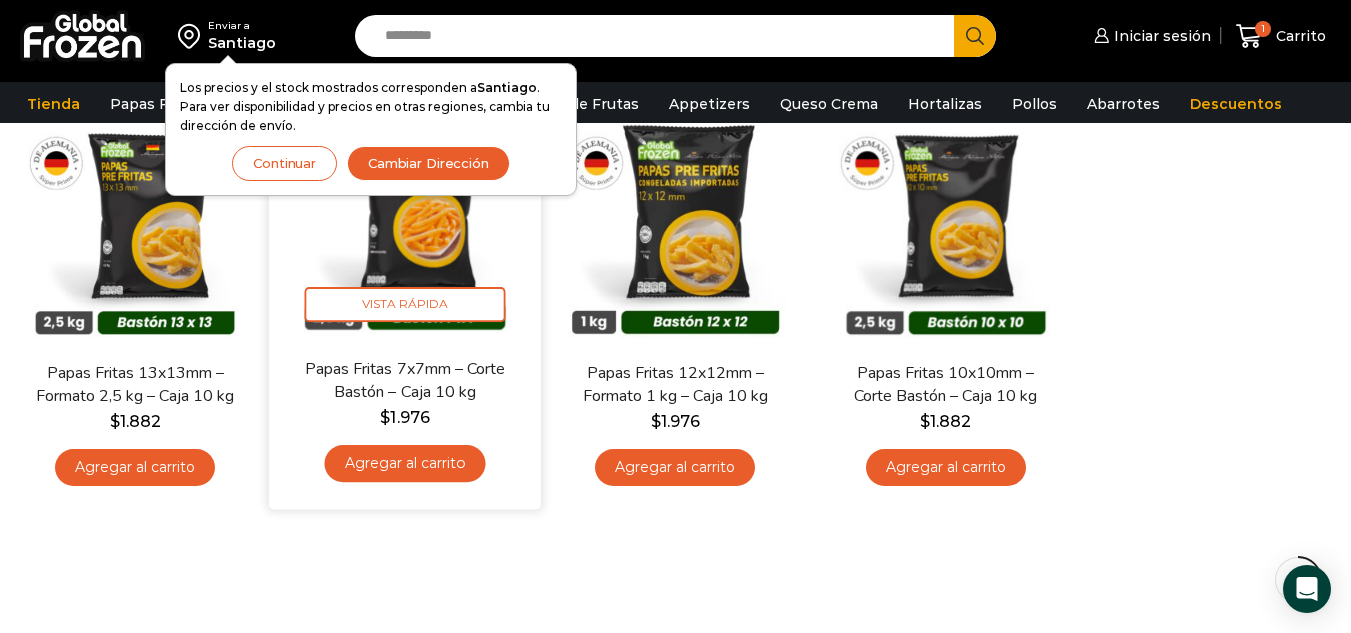 click on "Agregar al carrito" at bounding box center (405, 463) 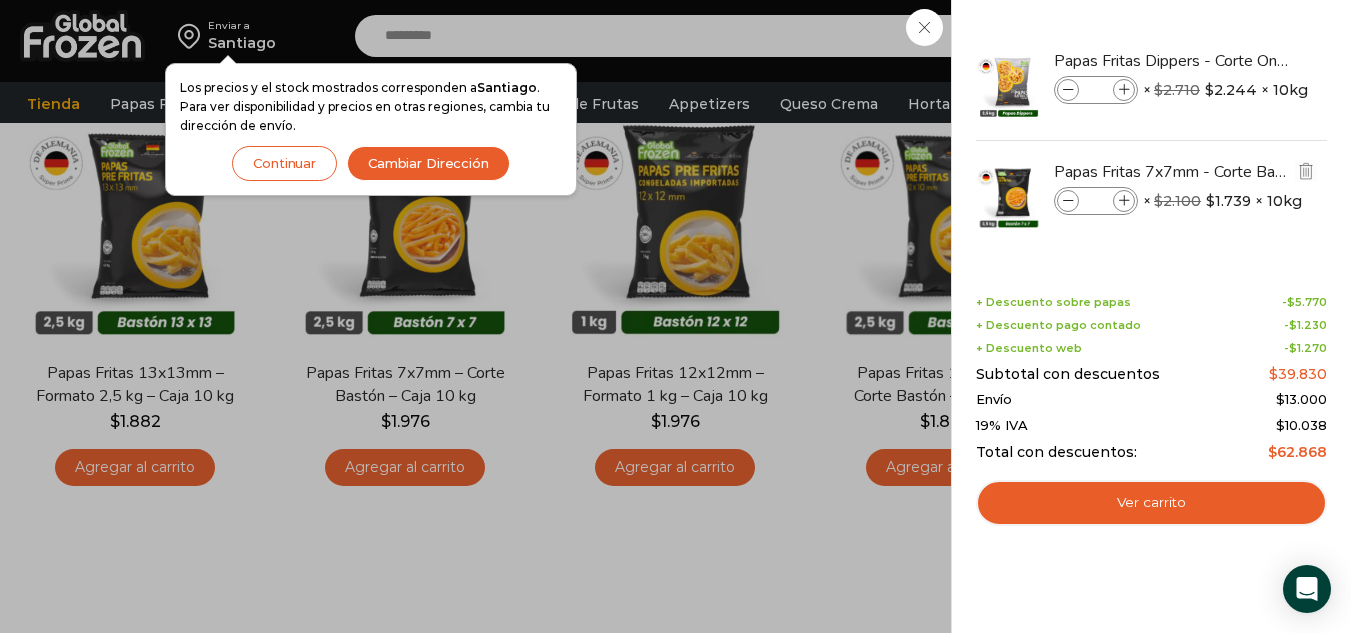 click at bounding box center [1124, 201] 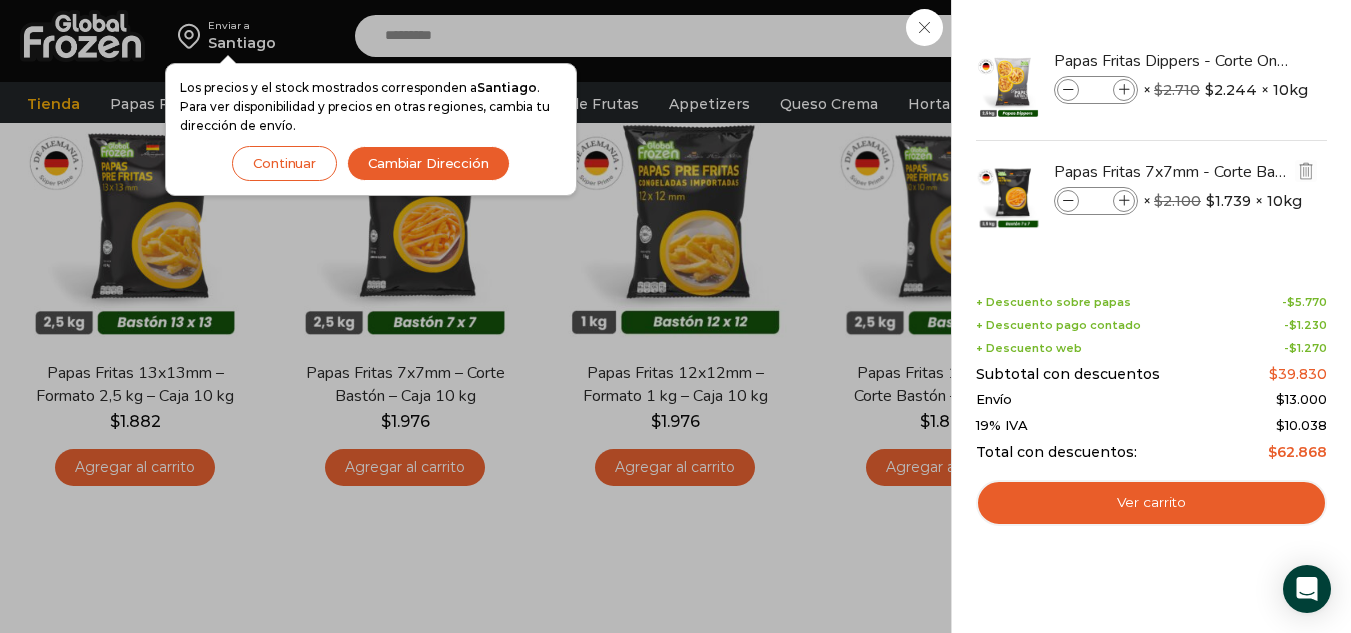 click at bounding box center (1124, 201) 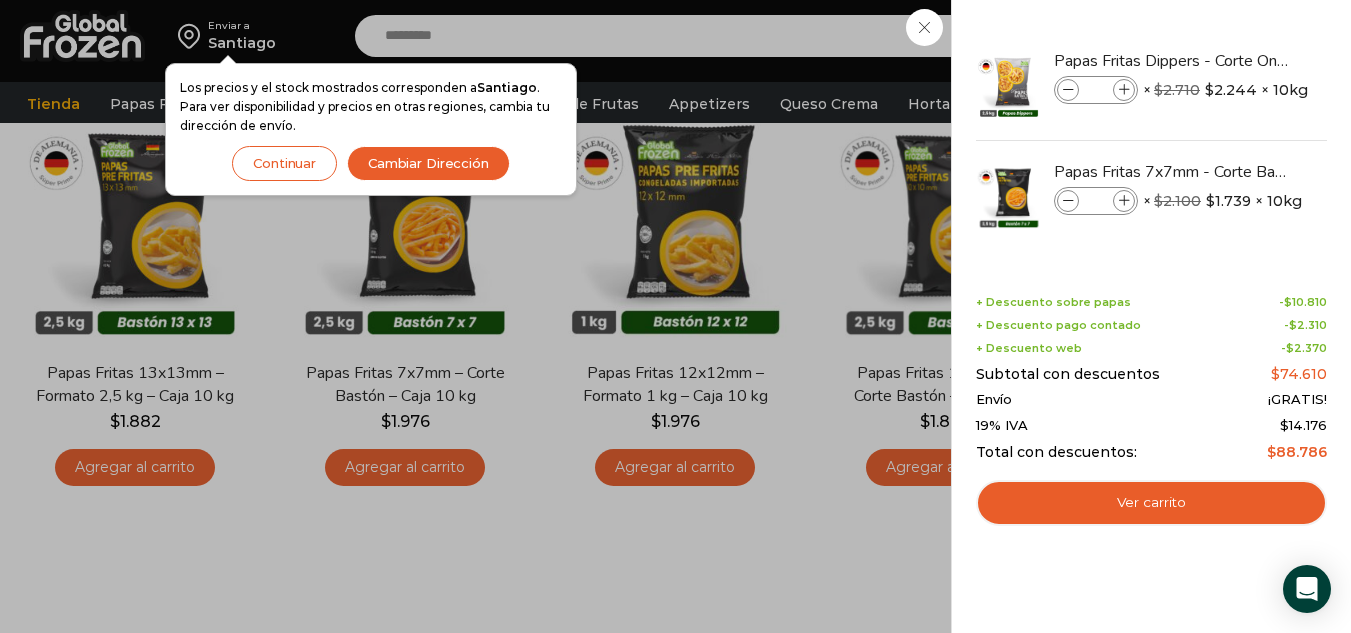 click on "4
Carrito
4
4
Shopping Cart
*" at bounding box center (1281, 36) 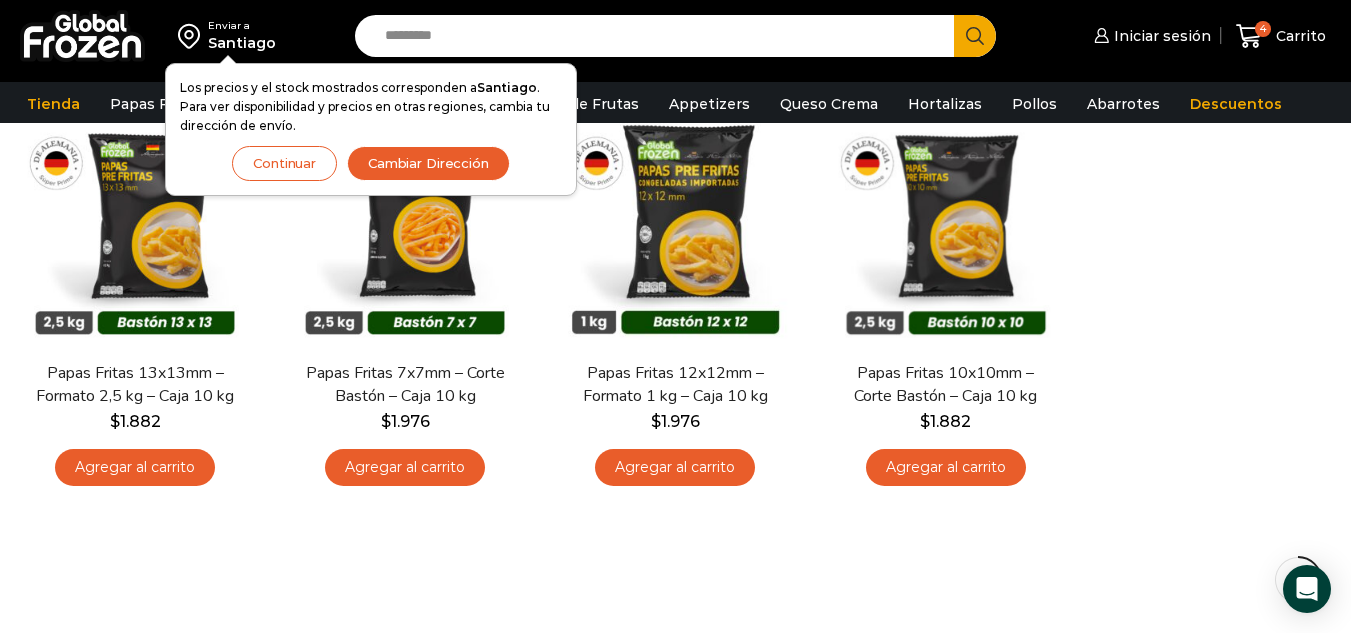 click on "Cambiar Dirección" at bounding box center (428, 163) 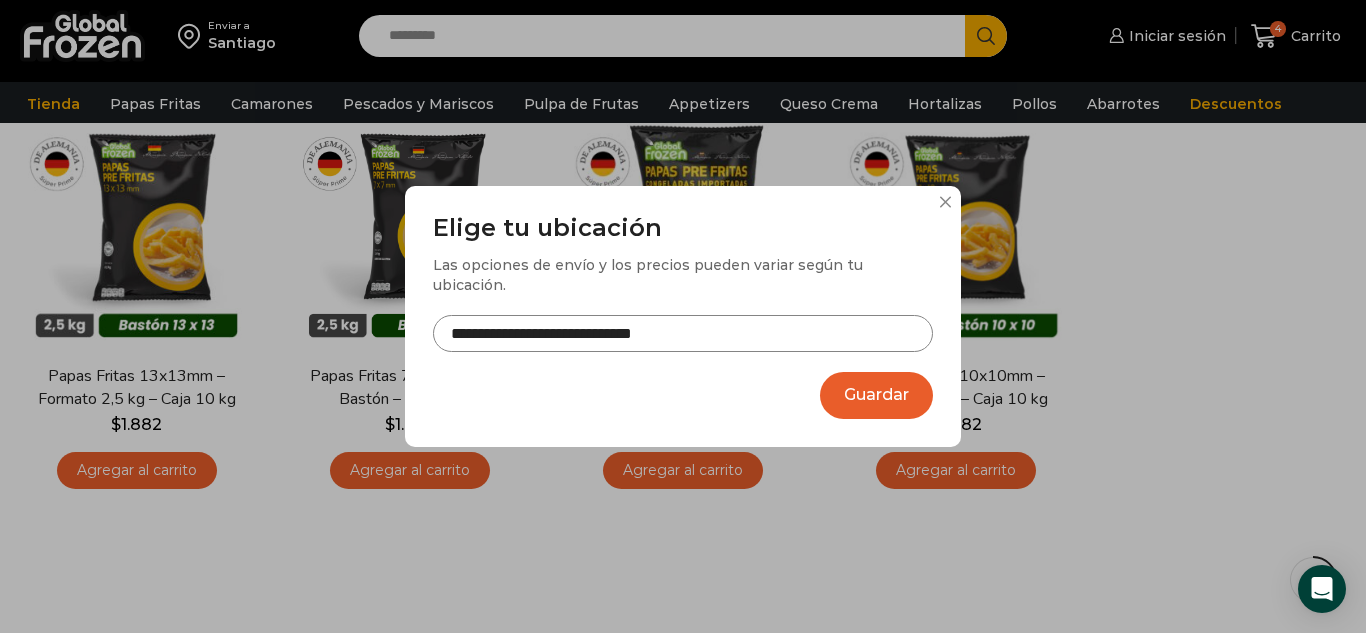 click on "Guardar" at bounding box center (876, 395) 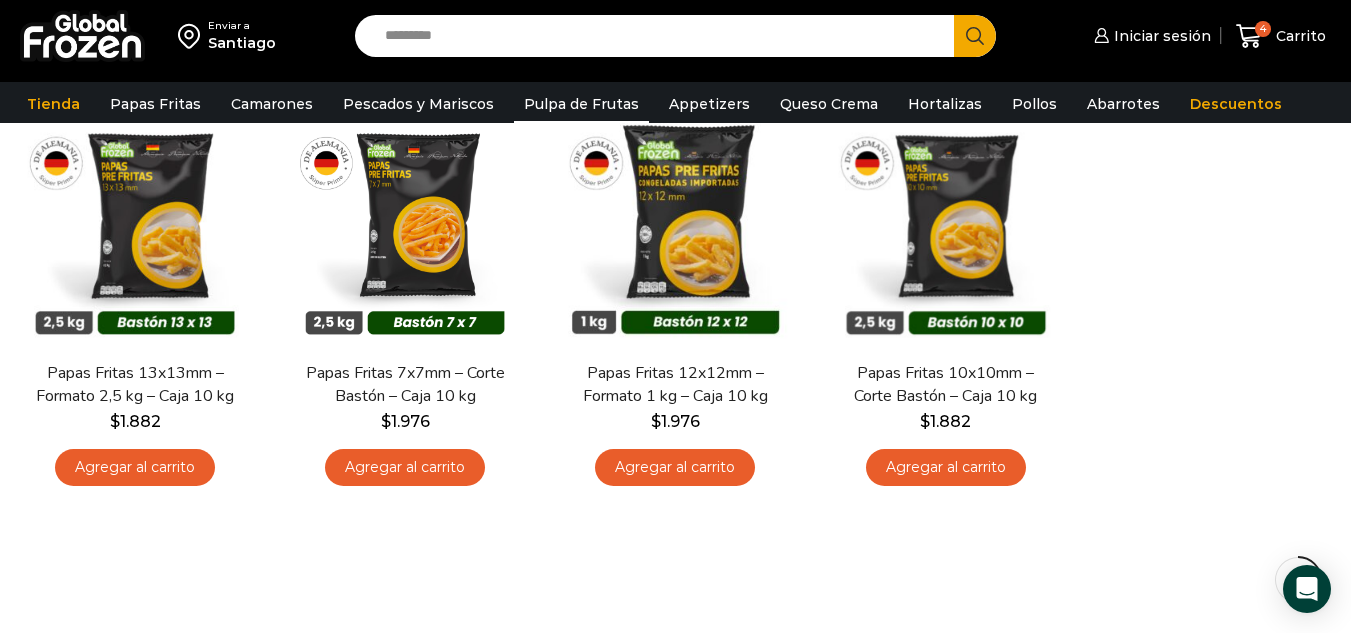 click on "Pulpa de Frutas" at bounding box center [581, 104] 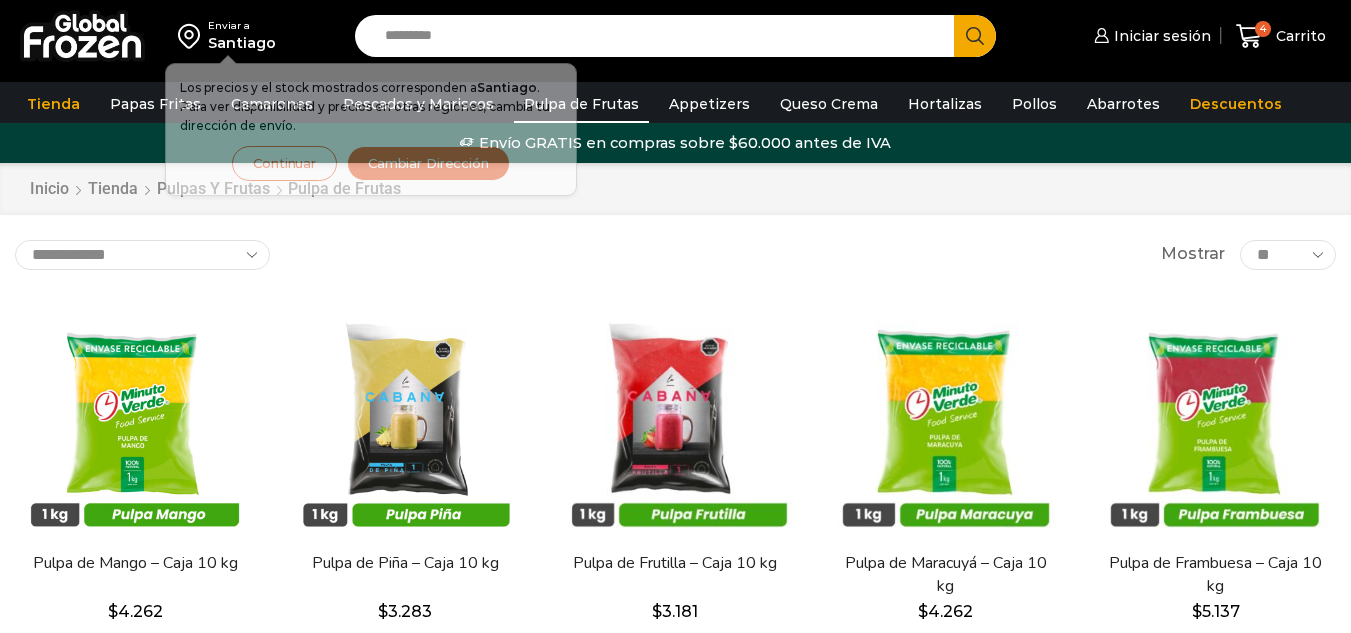 scroll, scrollTop: 0, scrollLeft: 0, axis: both 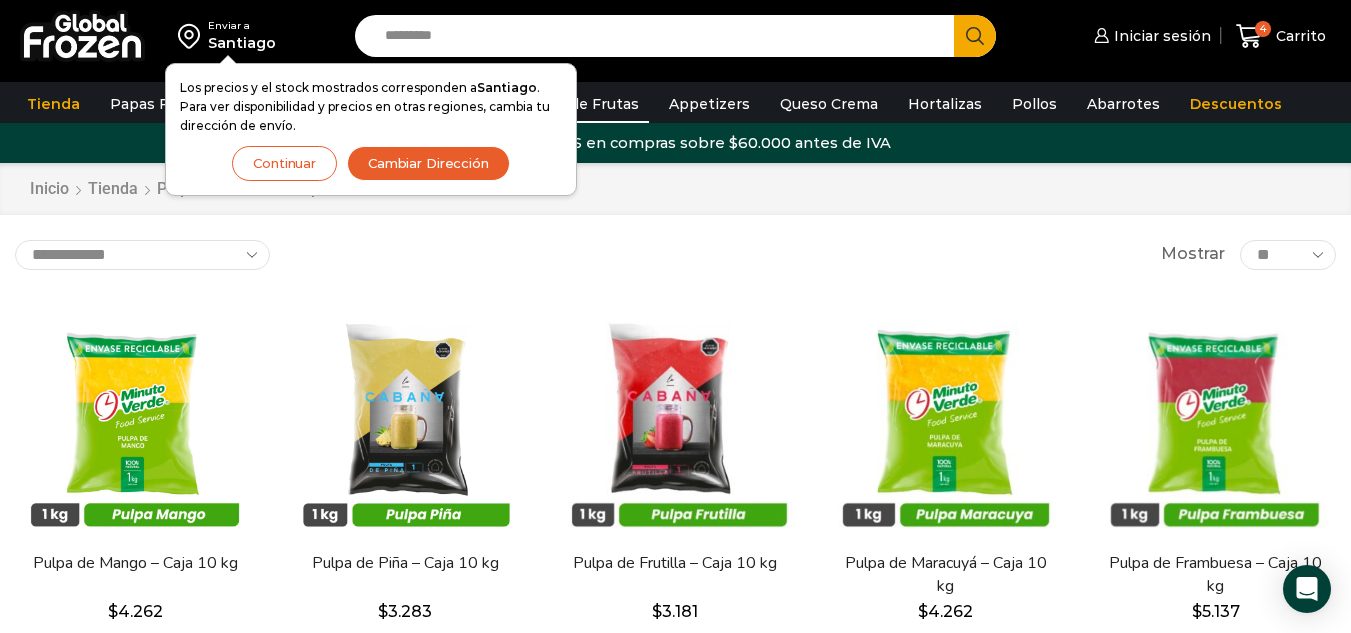 click on "Cambiar Dirección" at bounding box center [428, 163] 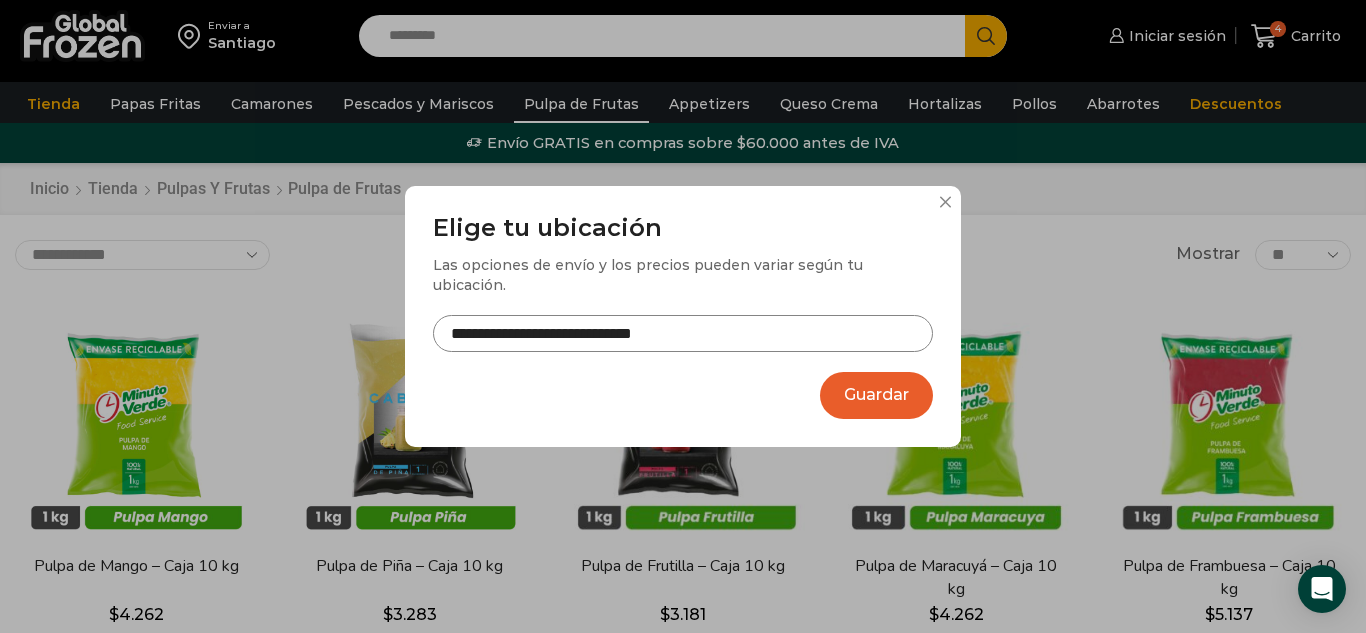 click on "Guardar" at bounding box center [876, 395] 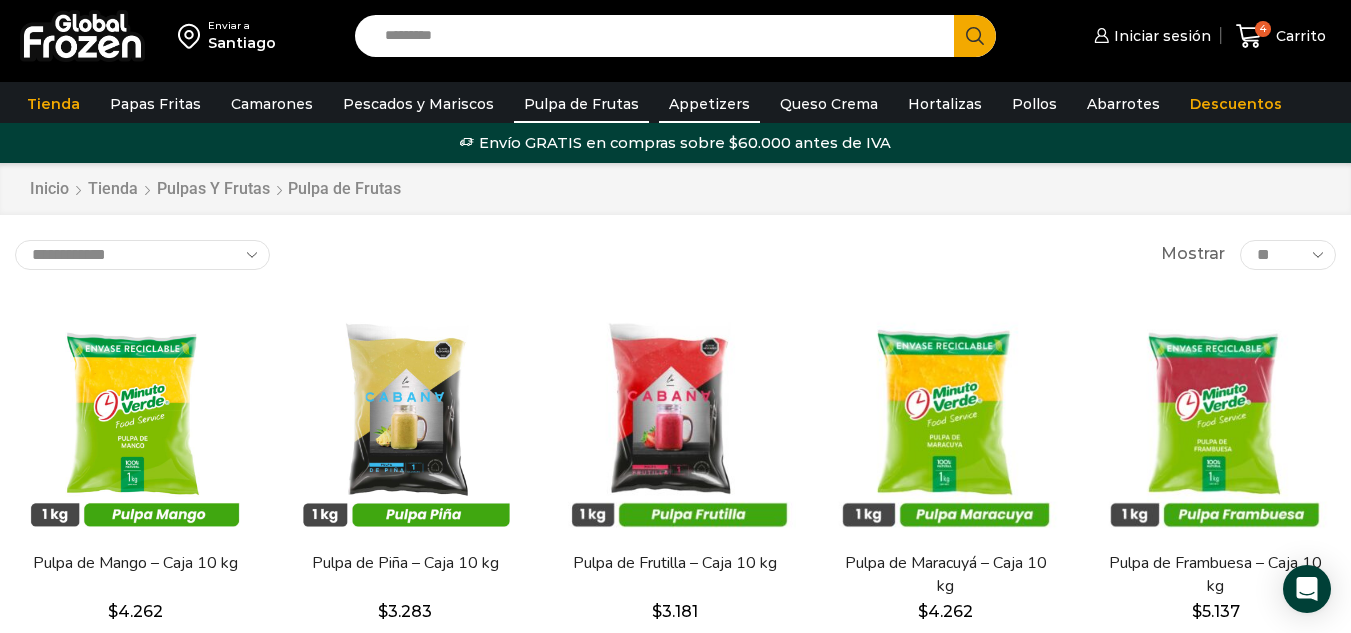 click on "Appetizers" at bounding box center [709, 104] 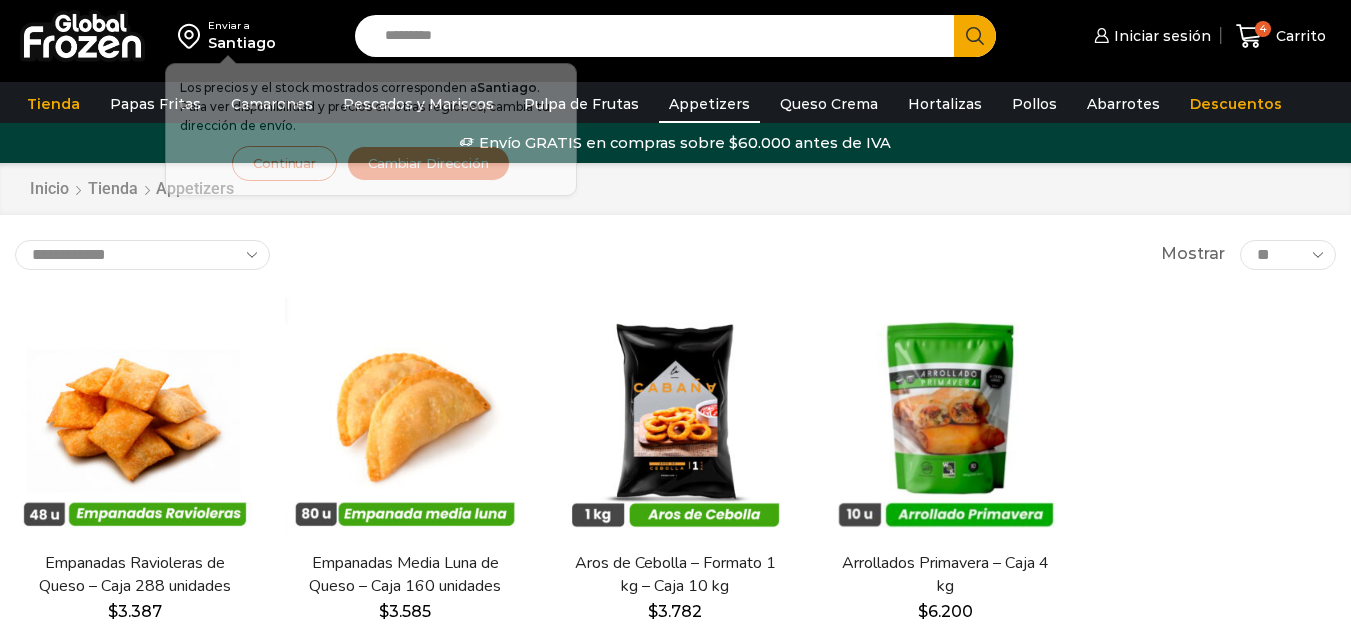 scroll, scrollTop: 0, scrollLeft: 0, axis: both 